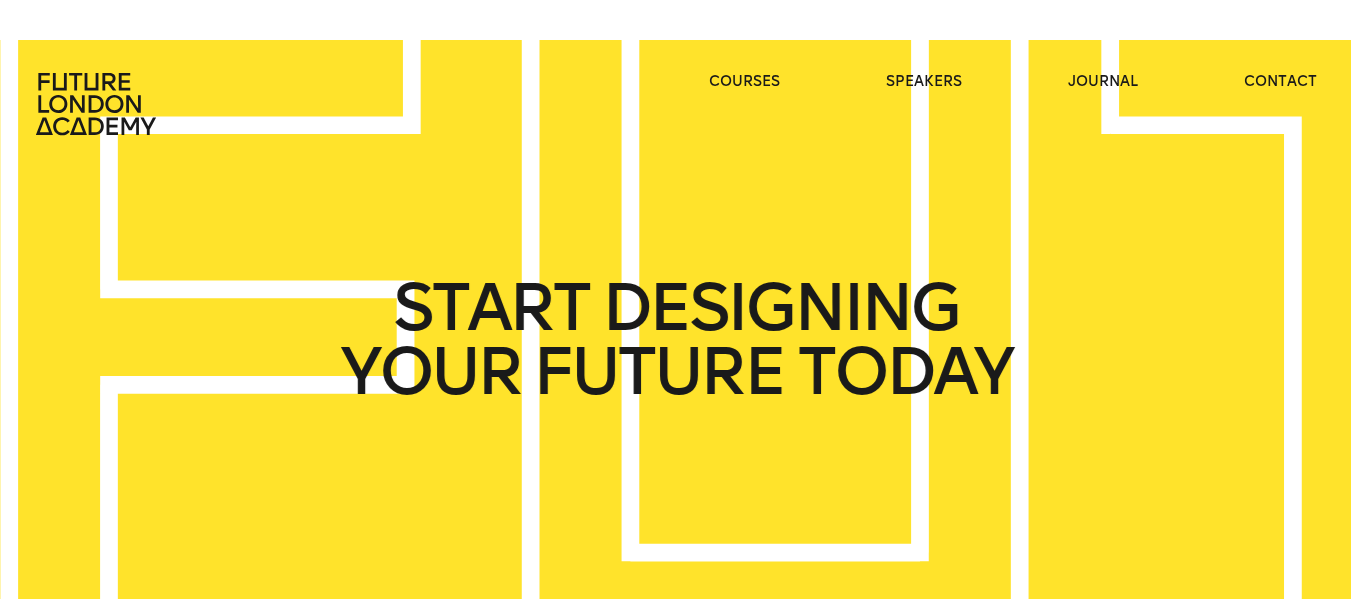 scroll, scrollTop: 0, scrollLeft: 0, axis: both 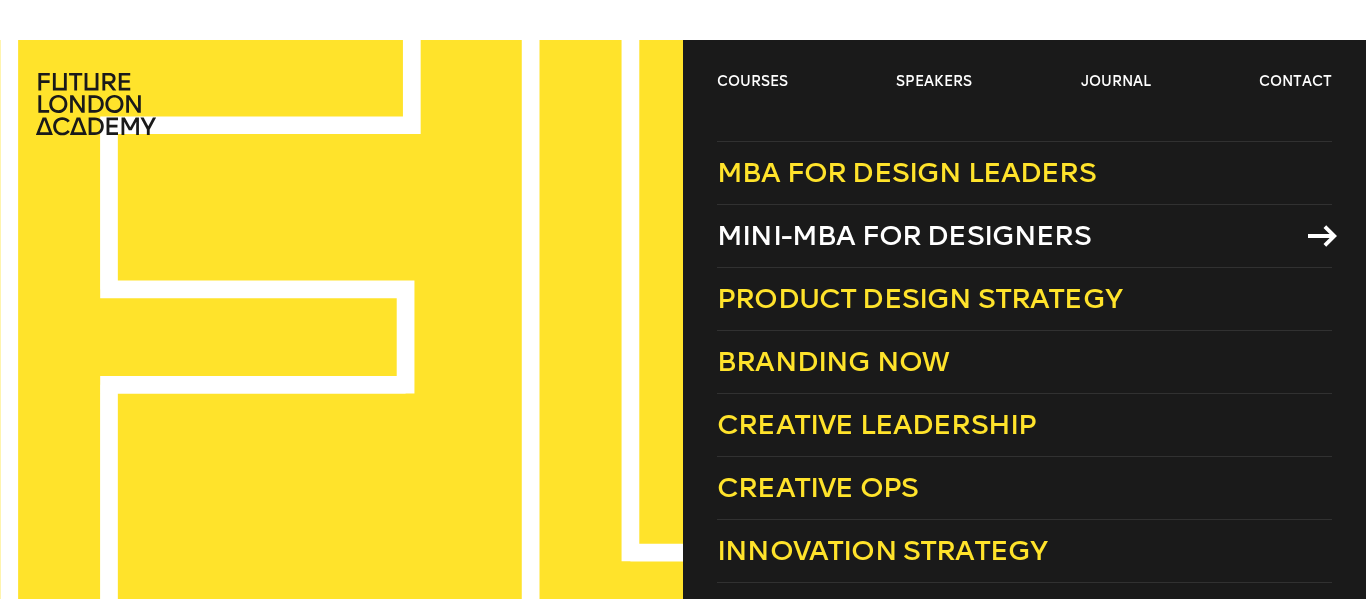 click on "Mini-MBA for Designers" at bounding box center (904, 235) 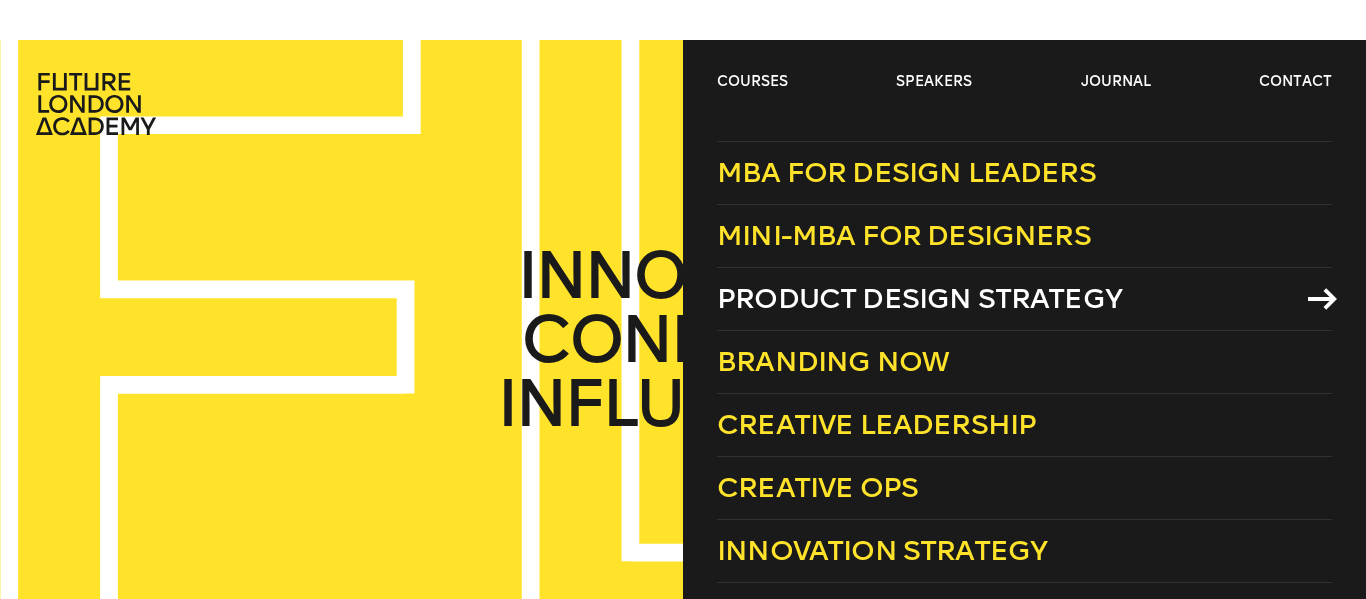 click on "Product Design Strategy" at bounding box center [919, 298] 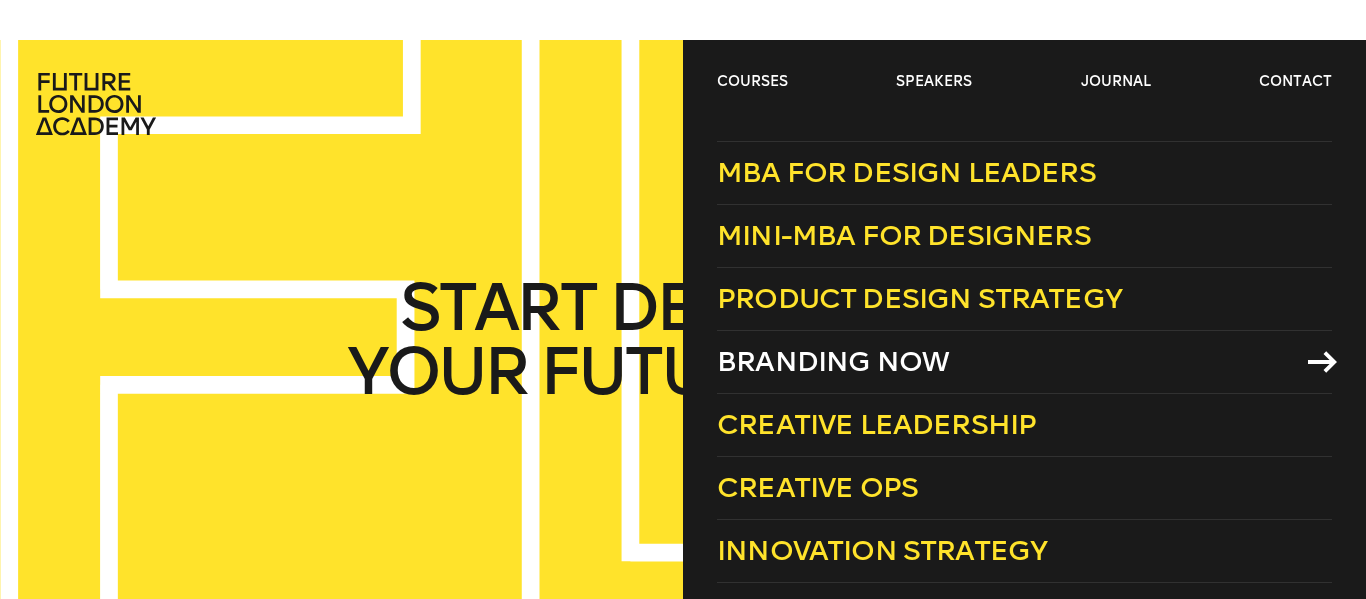 click on "Branding Now" at bounding box center (833, 361) 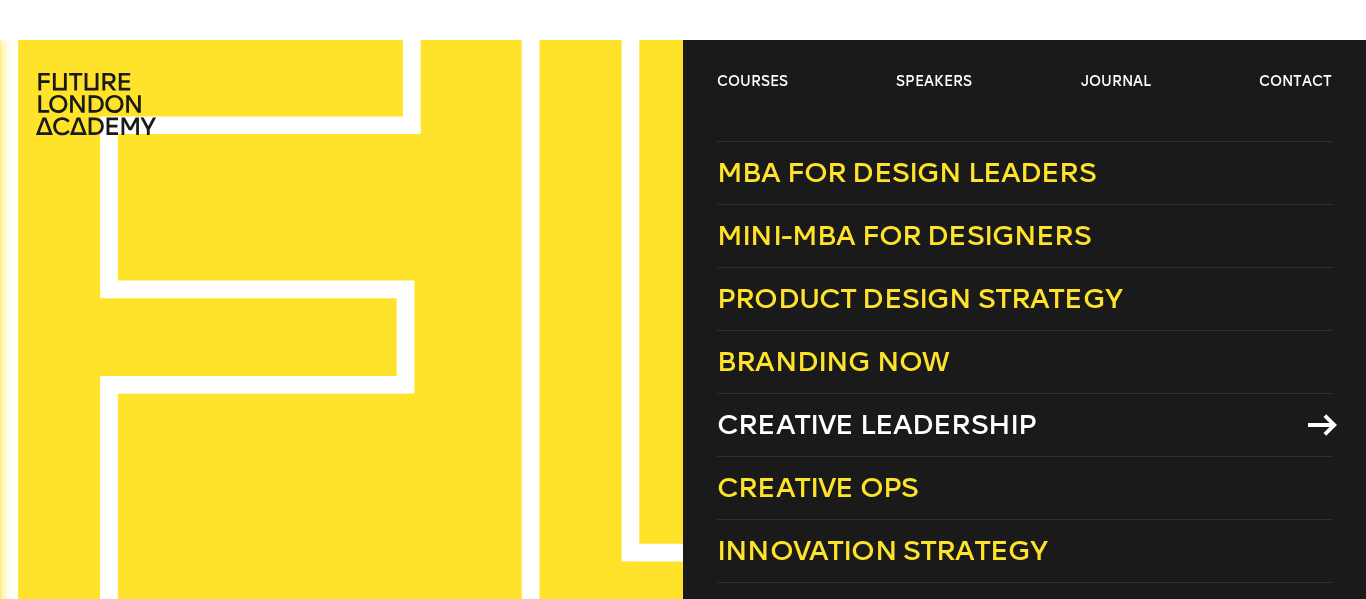 click on "Creative Leadership" at bounding box center (876, 424) 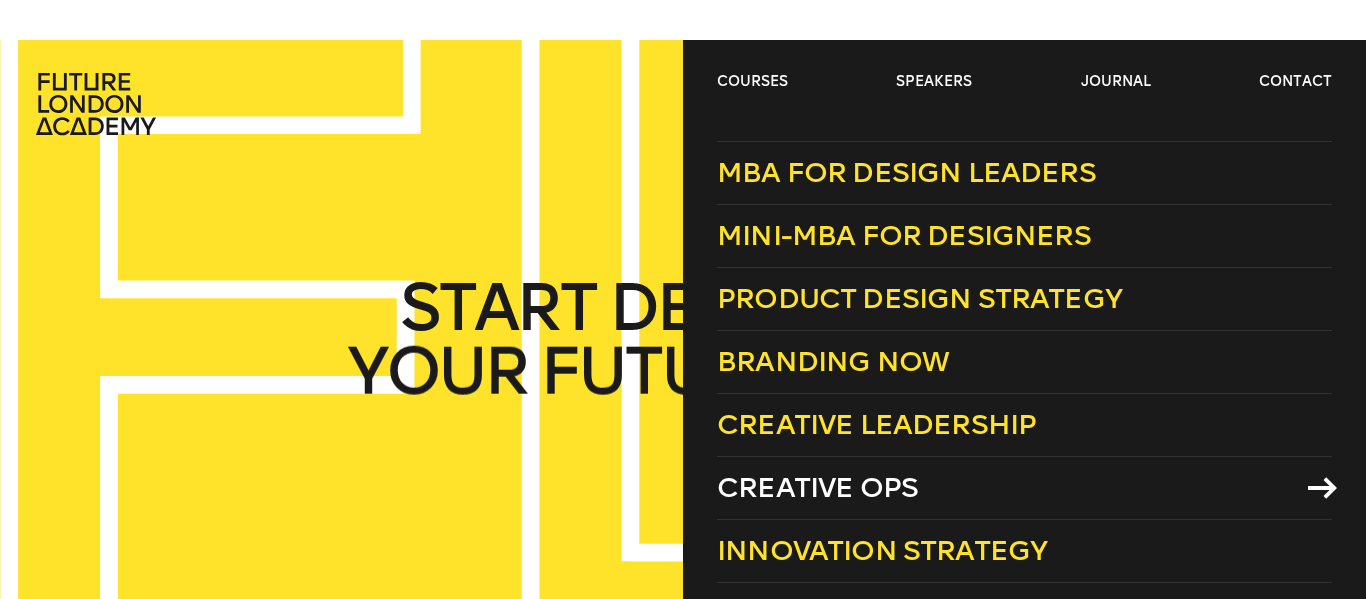 click on "Creative Ops" at bounding box center [817, 487] 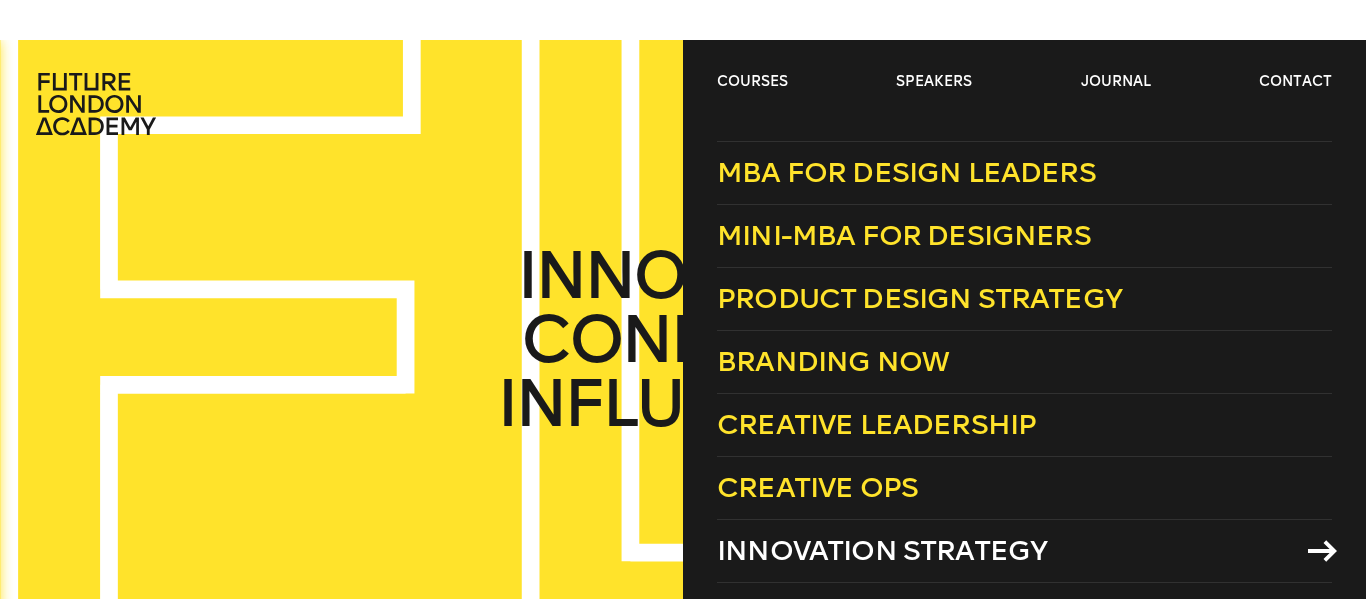 click on "Innovation Strategy" at bounding box center [882, 550] 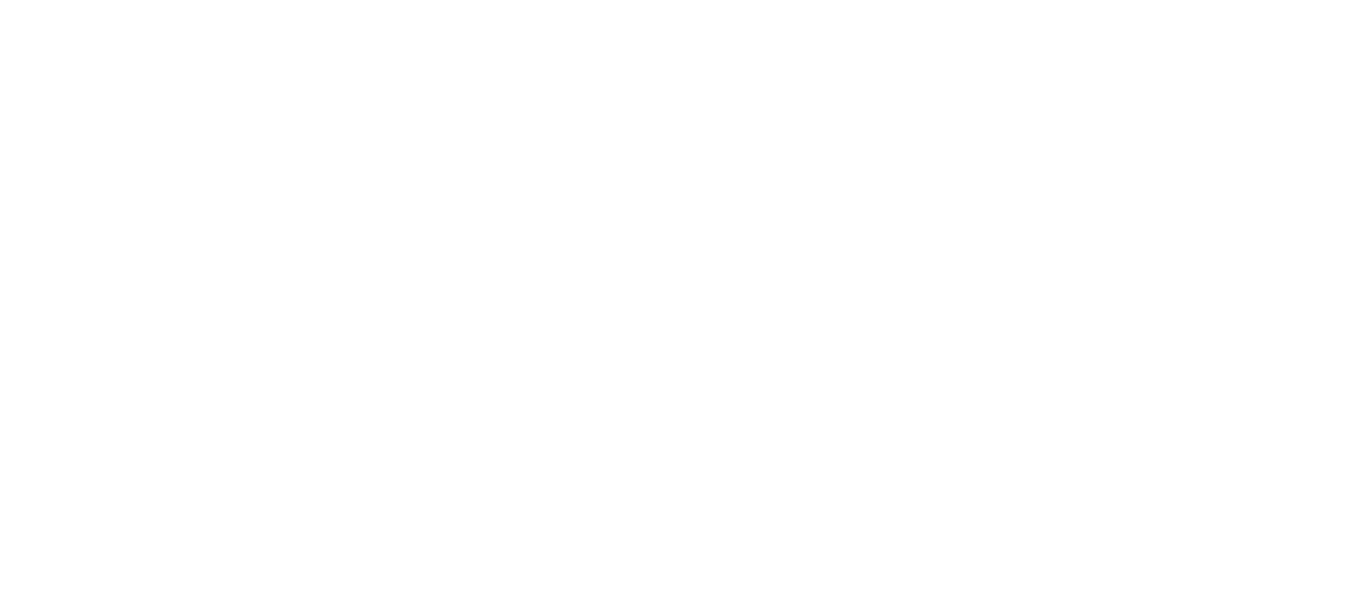 scroll, scrollTop: 0, scrollLeft: 0, axis: both 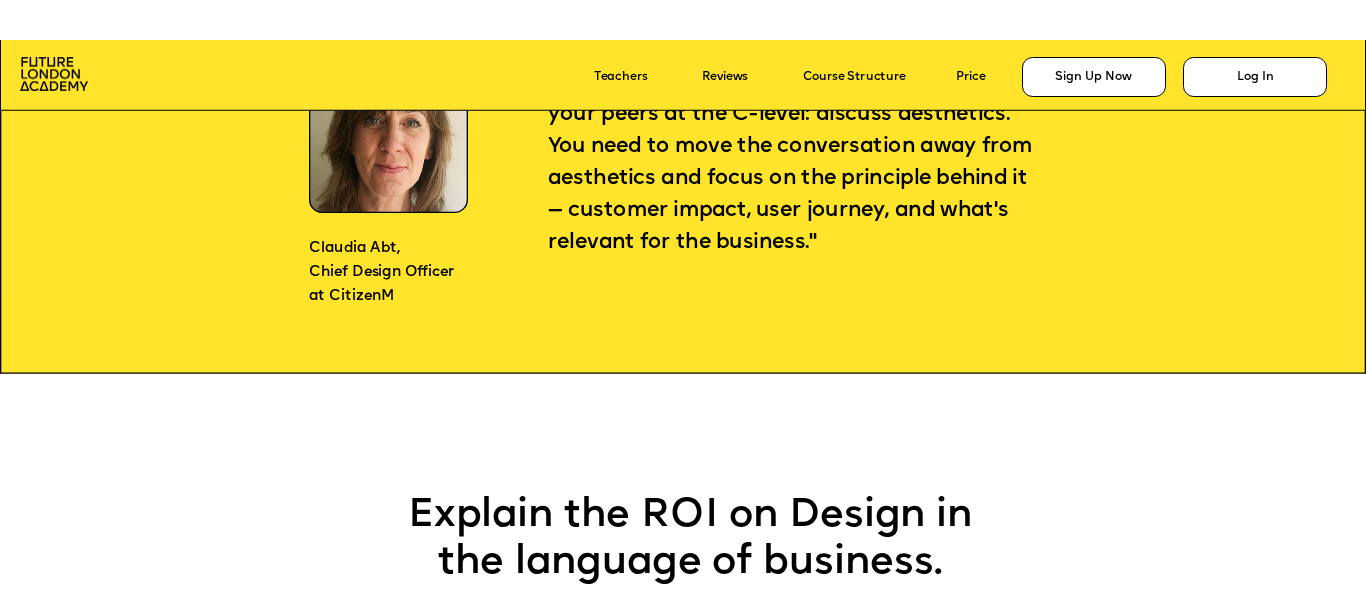 drag, startPoint x: 22, startPoint y: 478, endPoint x: 73, endPoint y: 454, distance: 56.364883 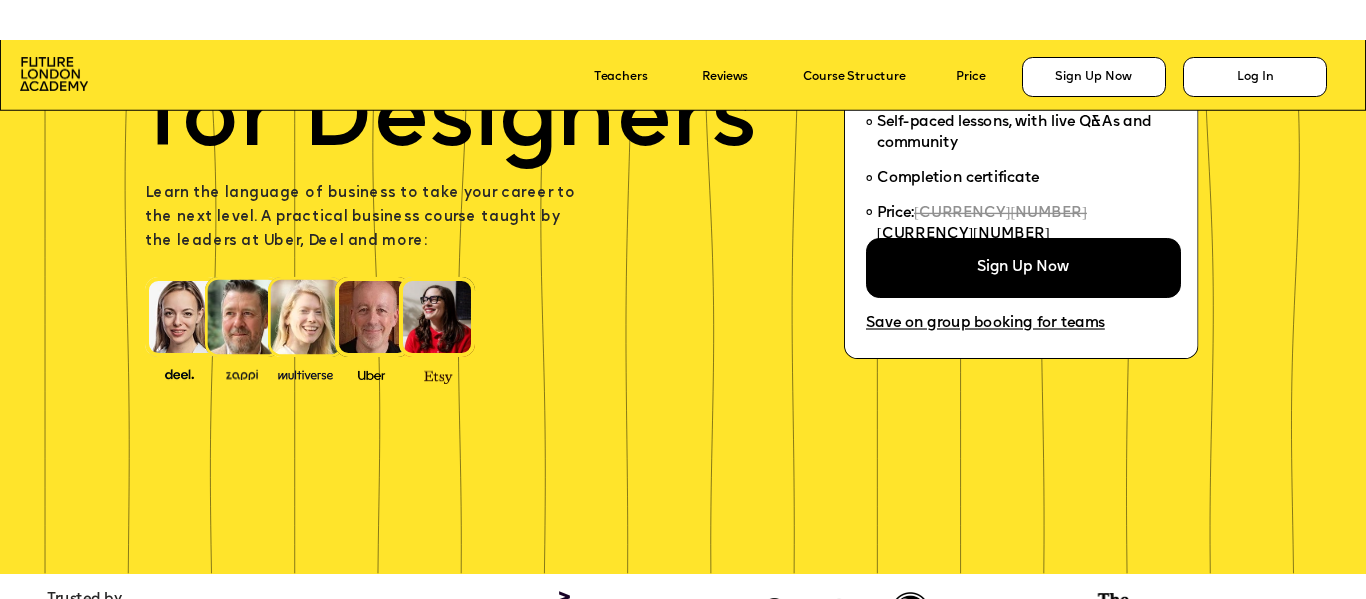 scroll, scrollTop: 0, scrollLeft: 0, axis: both 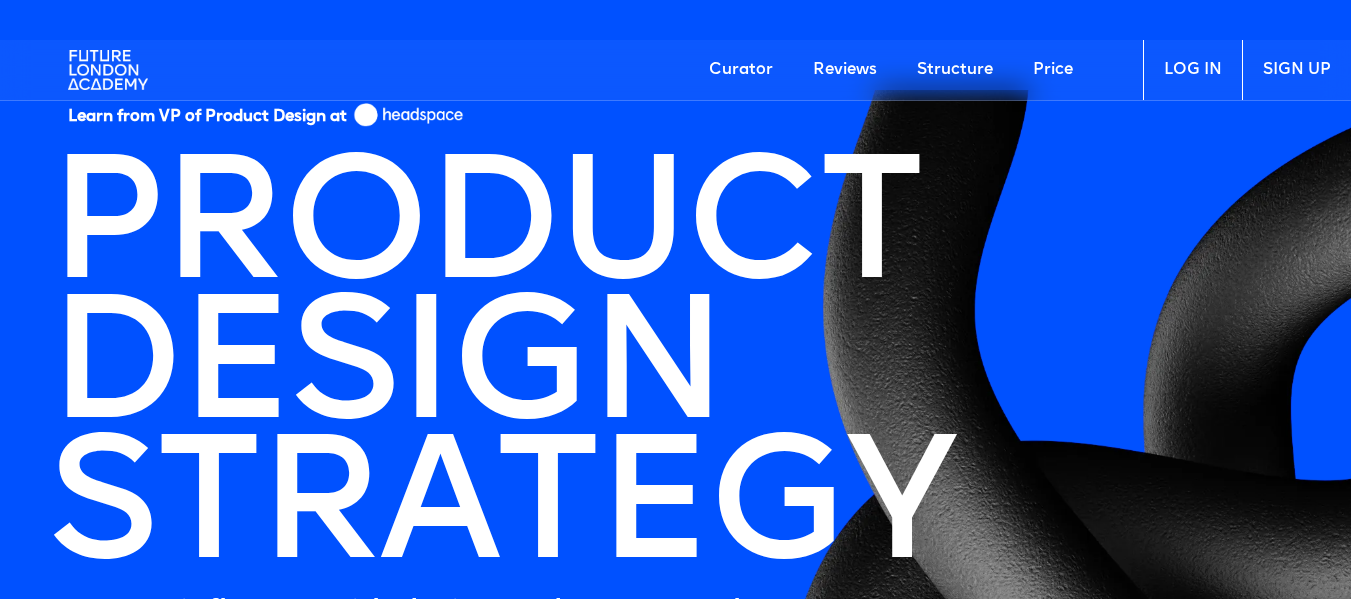 click at bounding box center [6, 7764] 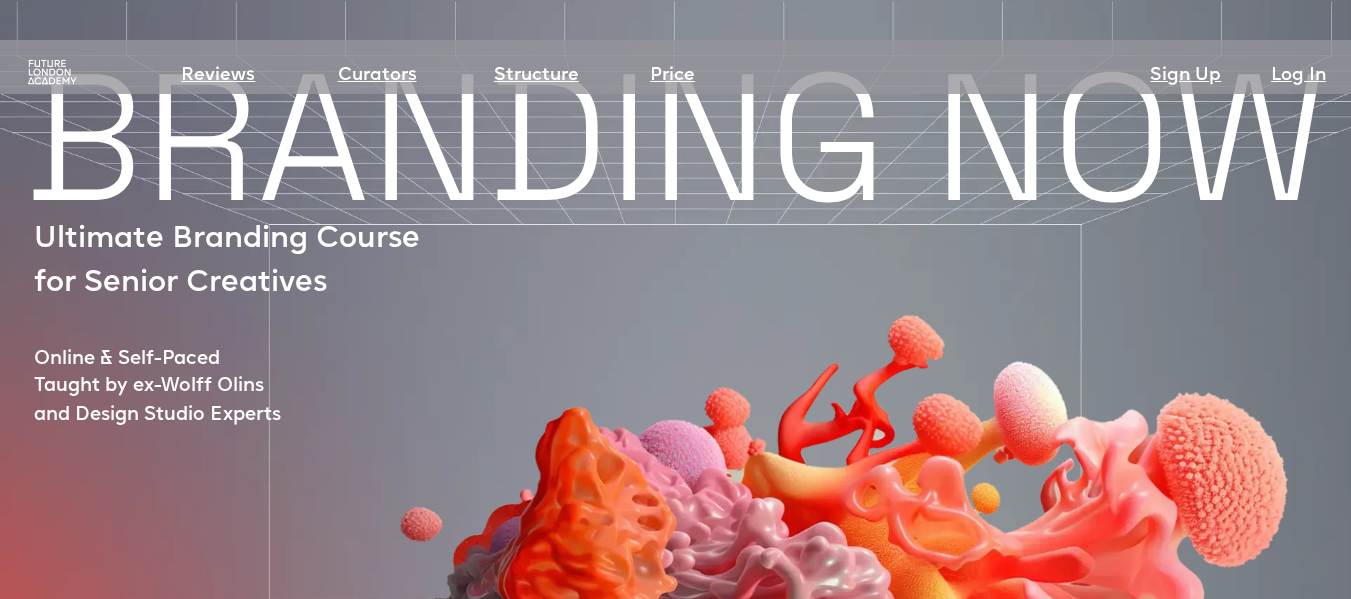 scroll, scrollTop: 0, scrollLeft: 0, axis: both 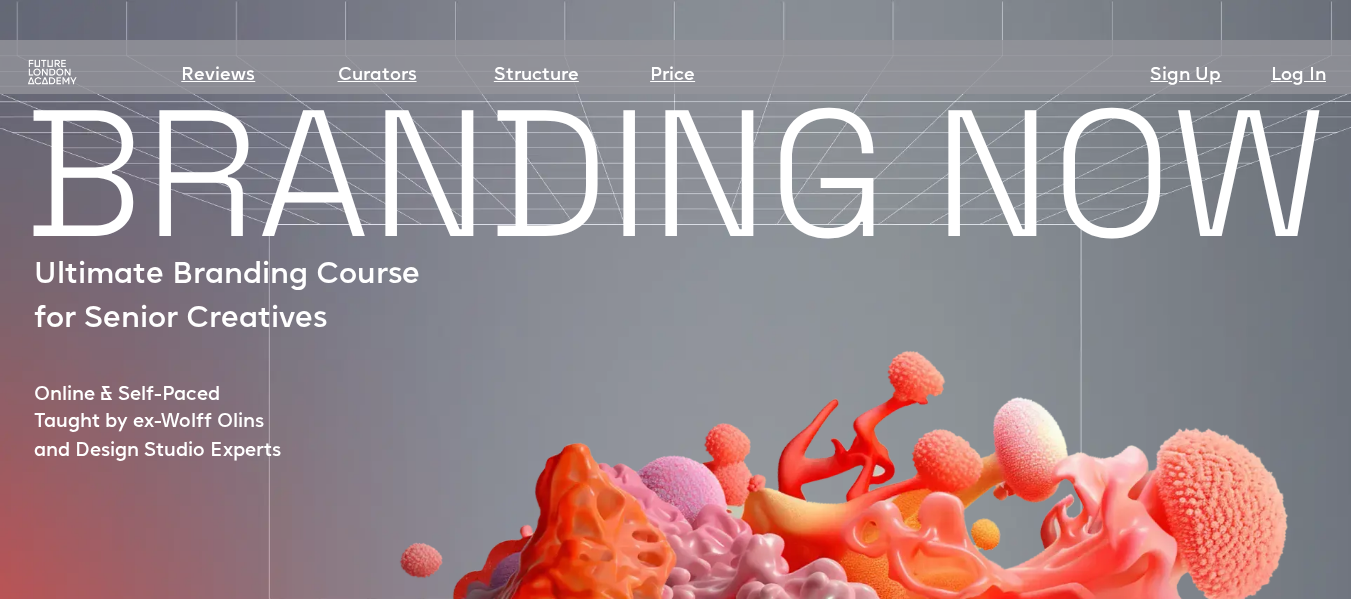 click on "Informe de resumen Diagnóstico Densidad Enlaces externos 13 Enlaces internos 5 Robots.txt bad Sitemap.xml ok Auditoría del sitio n/a" at bounding box center [675, 10133] 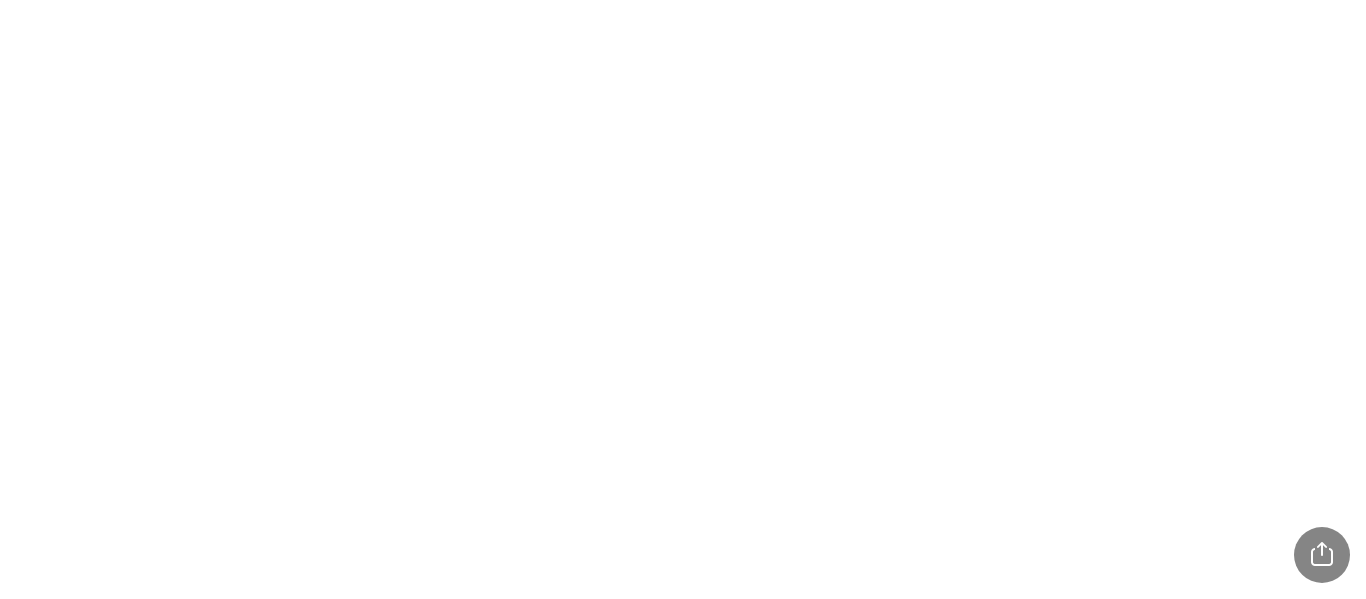 scroll, scrollTop: 0, scrollLeft: 0, axis: both 